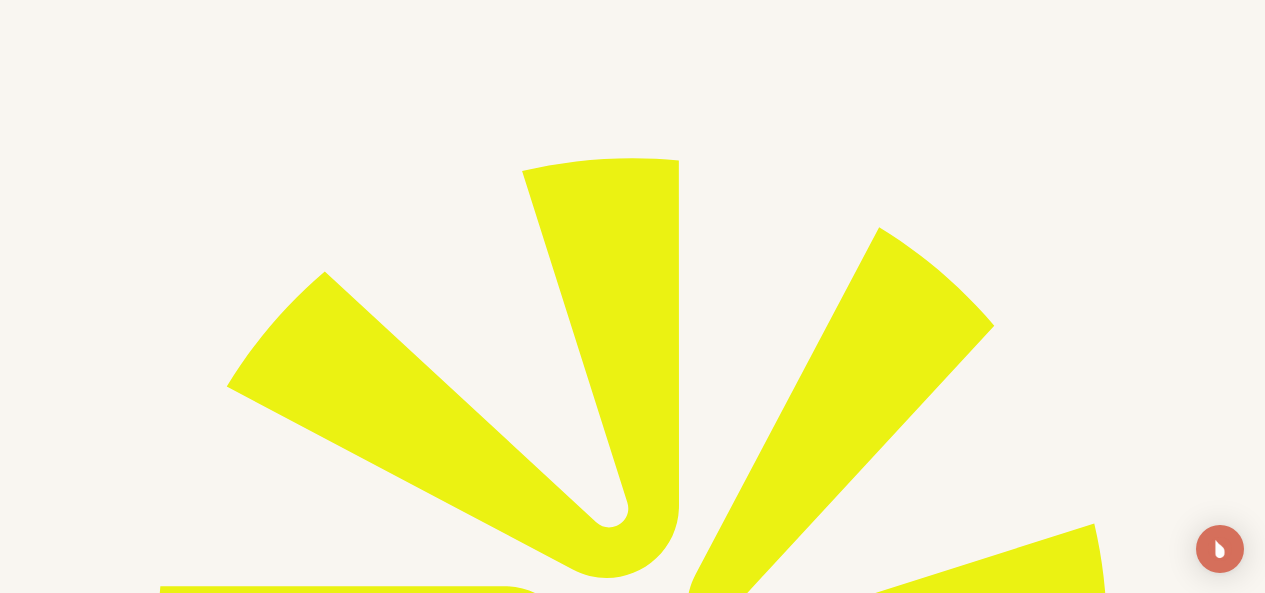 scroll, scrollTop: 0, scrollLeft: 0, axis: both 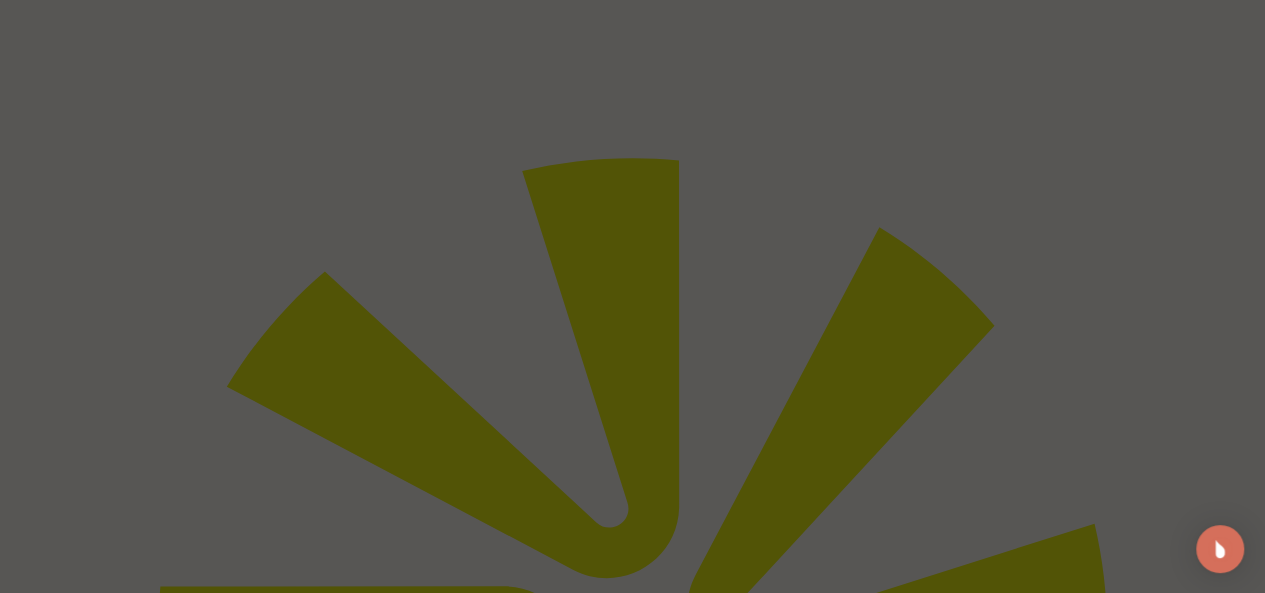click on "Fragrance" at bounding box center (448, 1482) 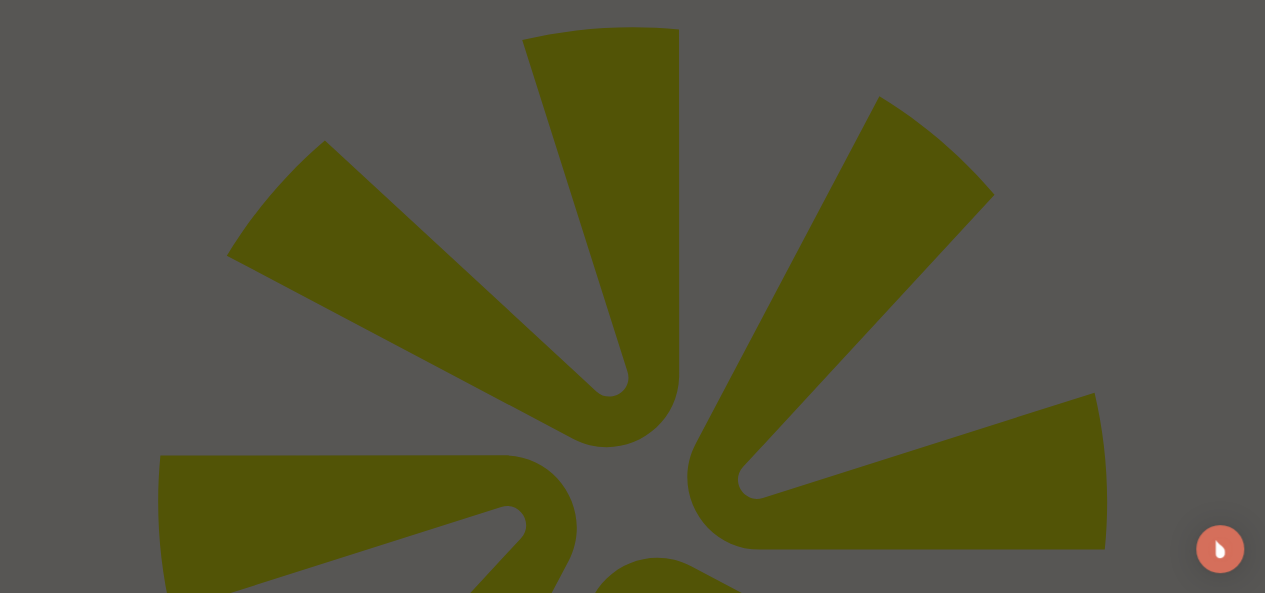 scroll, scrollTop: 133, scrollLeft: 0, axis: vertical 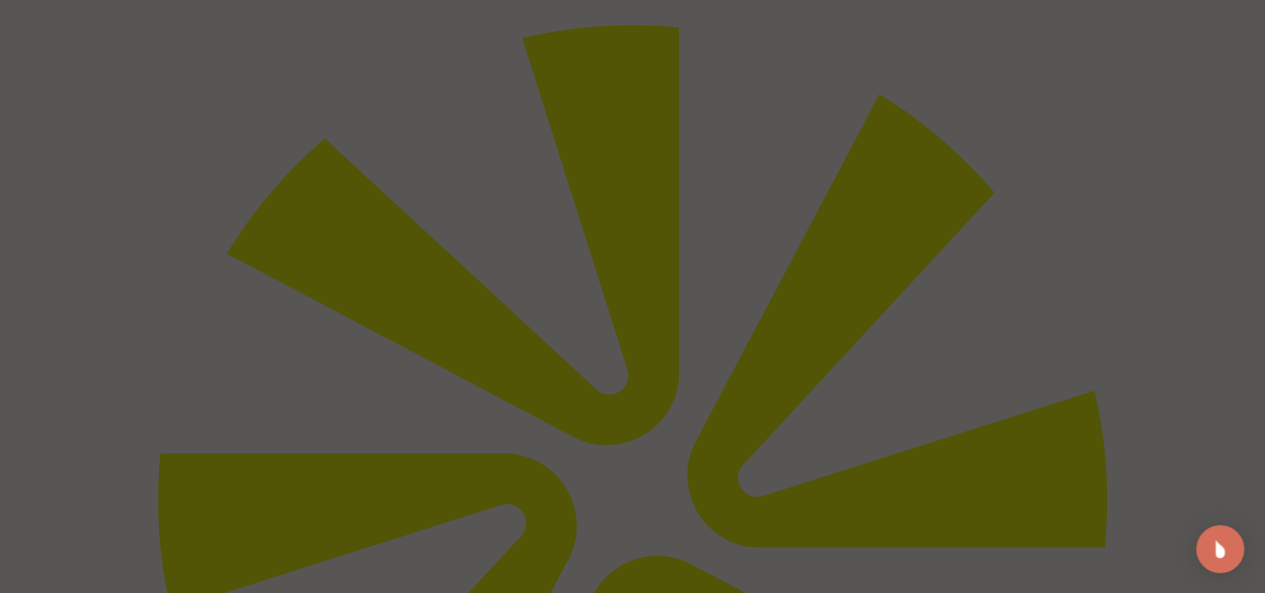 click on "View Product Catalog" at bounding box center [199, 1502] 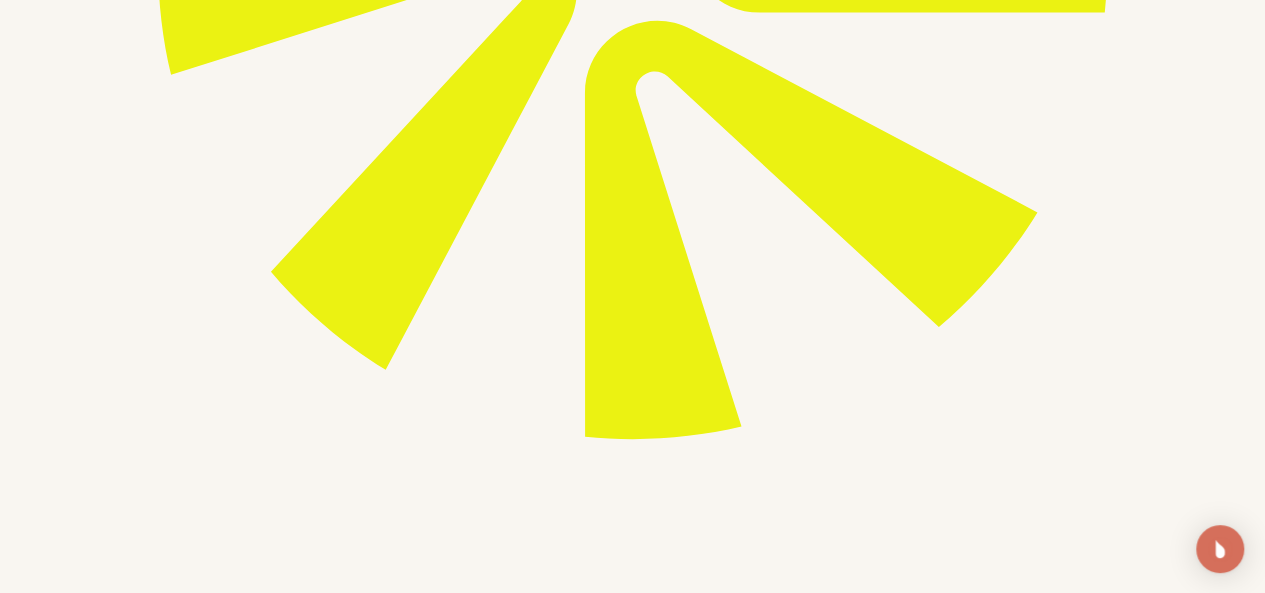 scroll, scrollTop: 666, scrollLeft: 0, axis: vertical 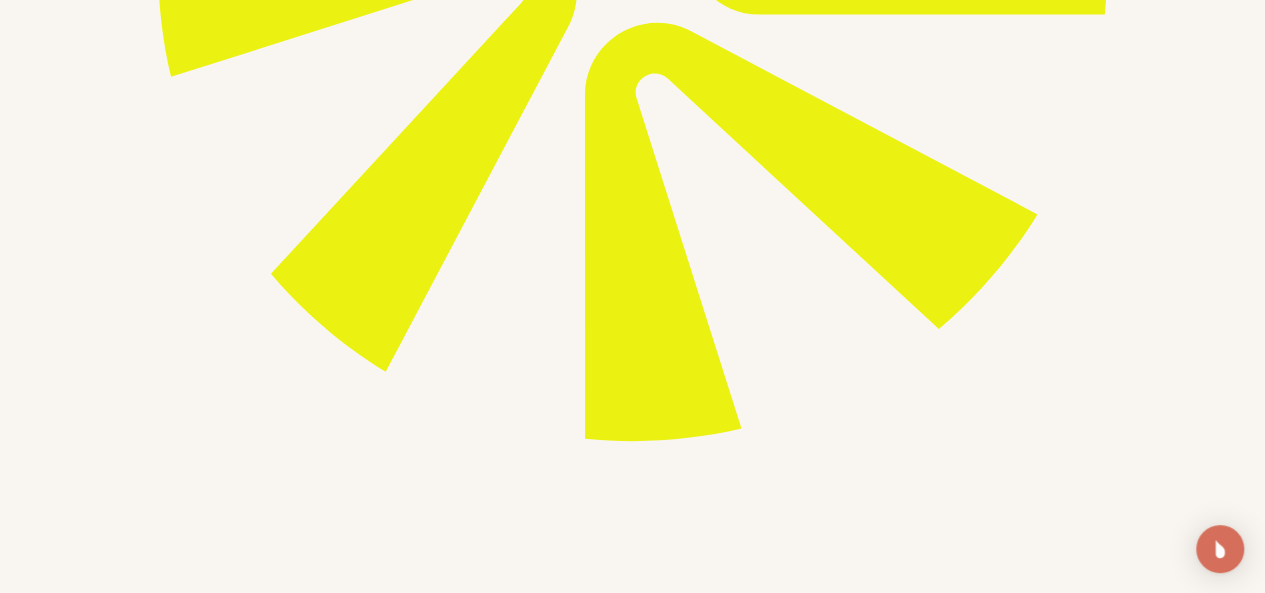 click at bounding box center [989, 1463] 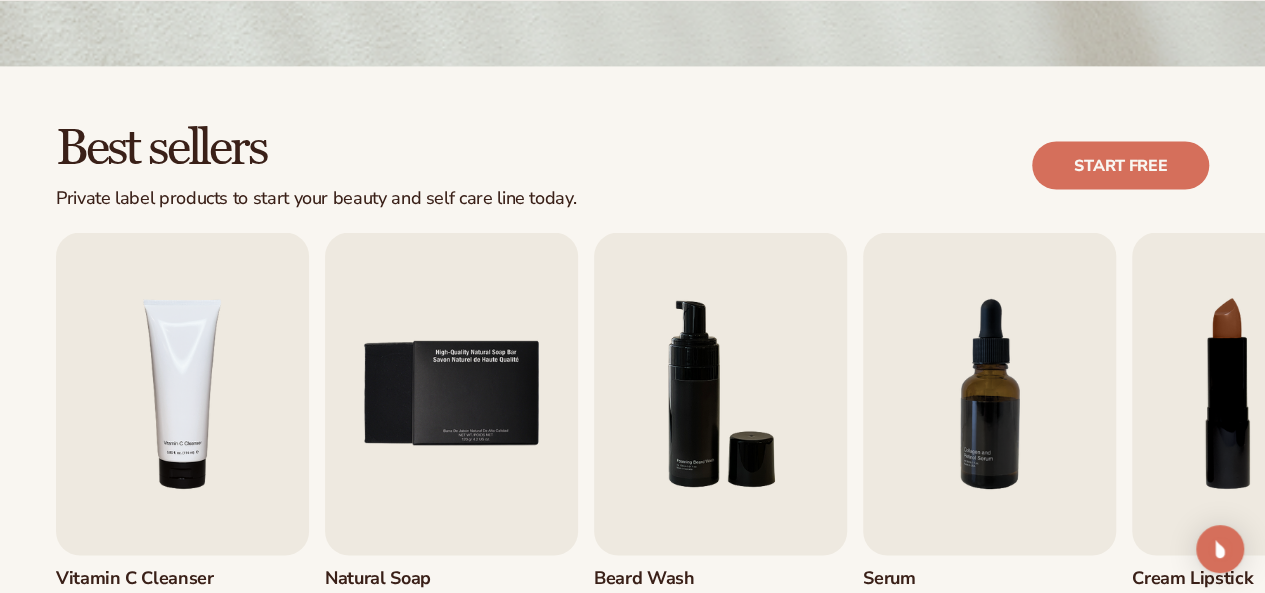 scroll, scrollTop: 1750, scrollLeft: 0, axis: vertical 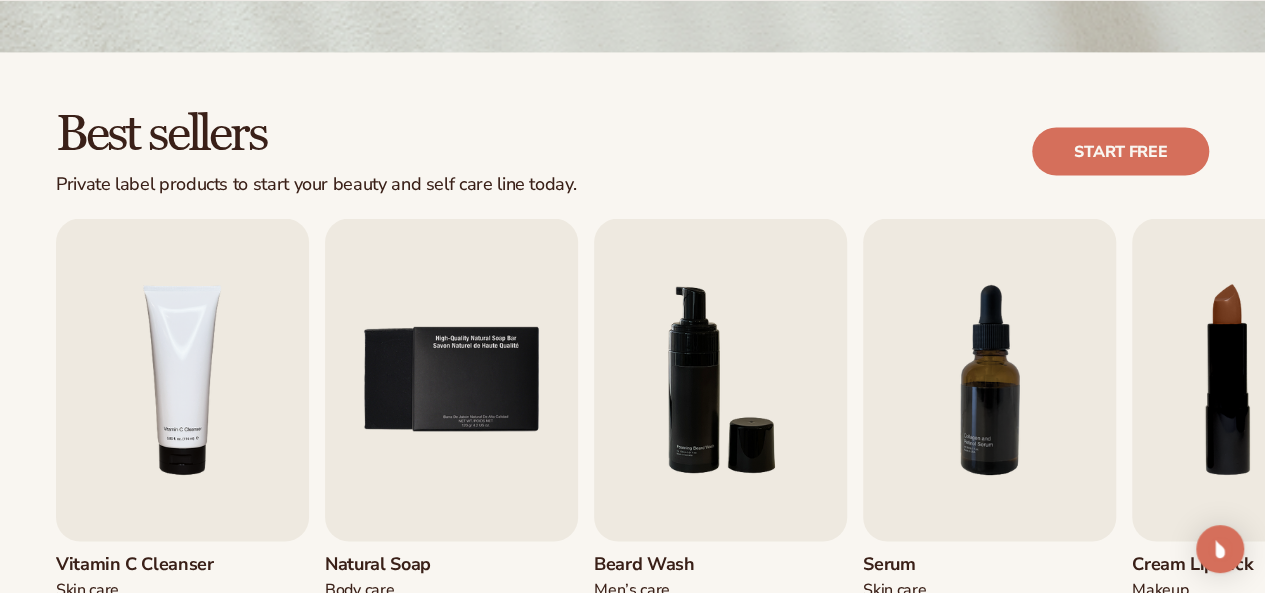 click at bounding box center (194, 1515) 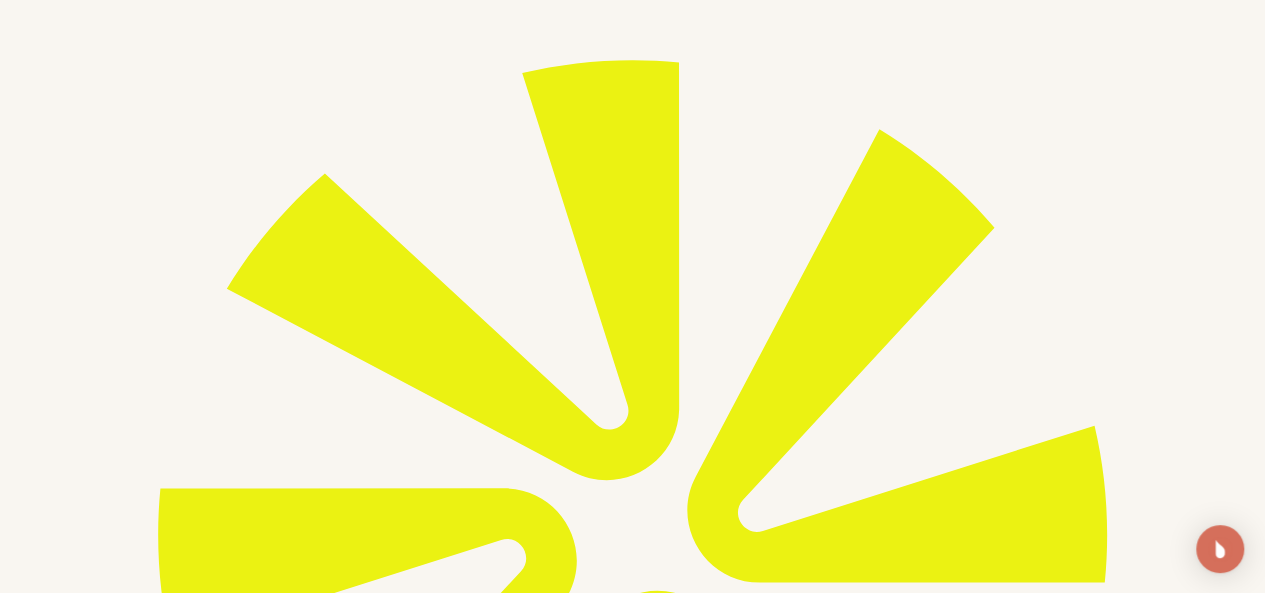 scroll, scrollTop: 0, scrollLeft: 0, axis: both 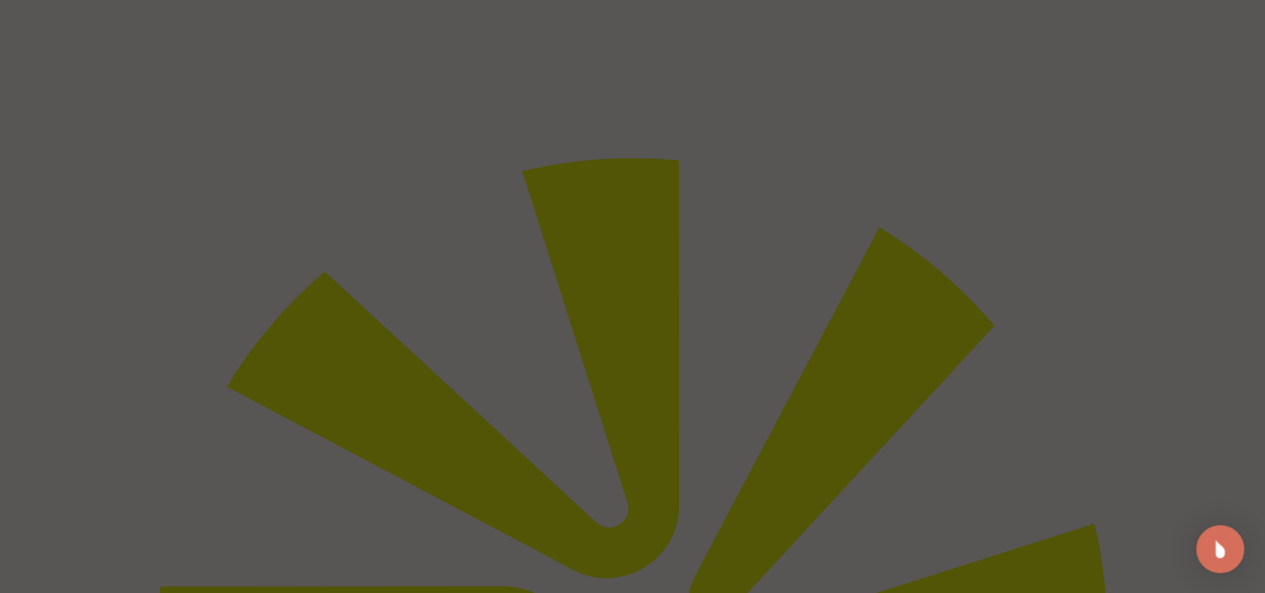 click on "Fragrance" at bounding box center [448, 1482] 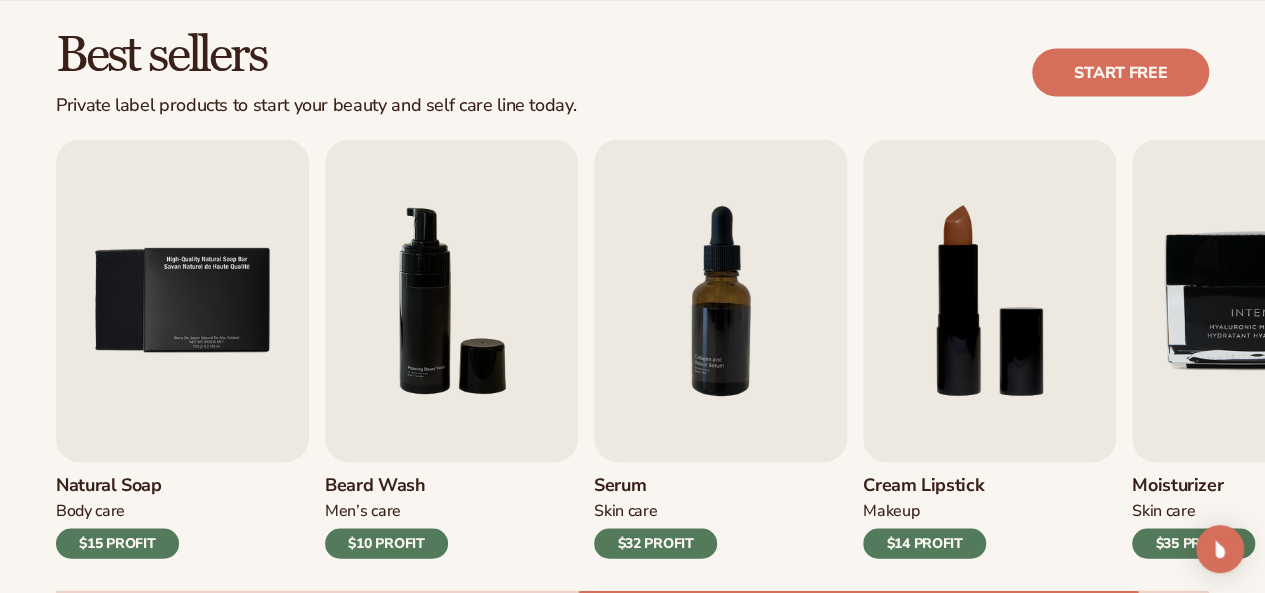 scroll, scrollTop: 1833, scrollLeft: 0, axis: vertical 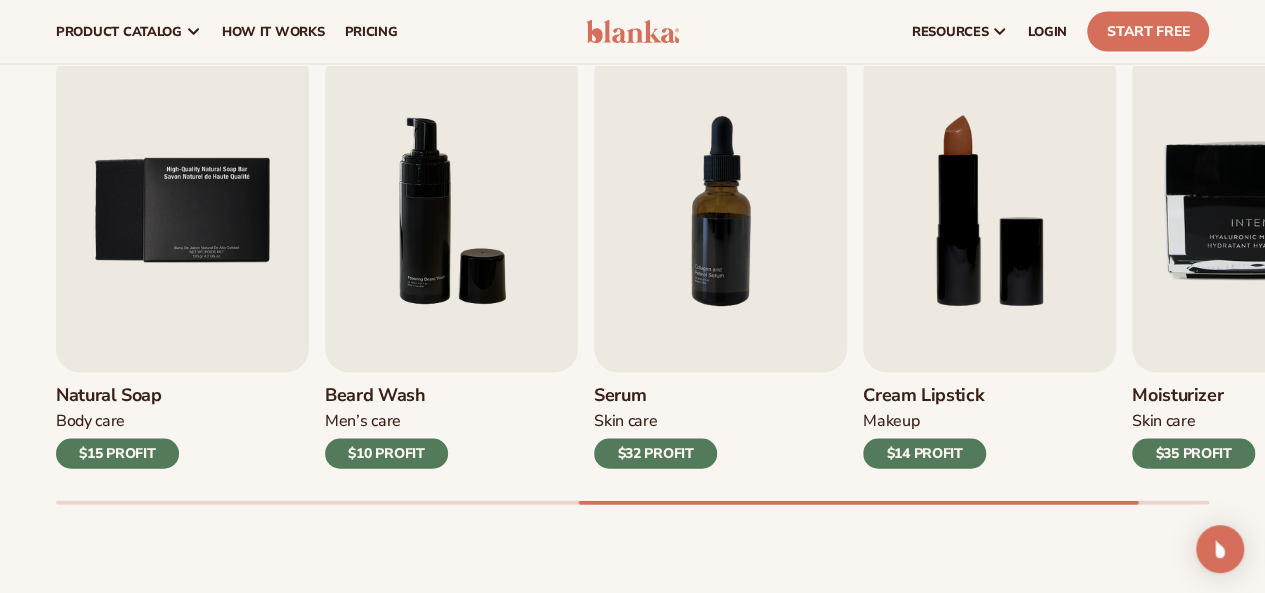 click at bounding box center [194, 1347] 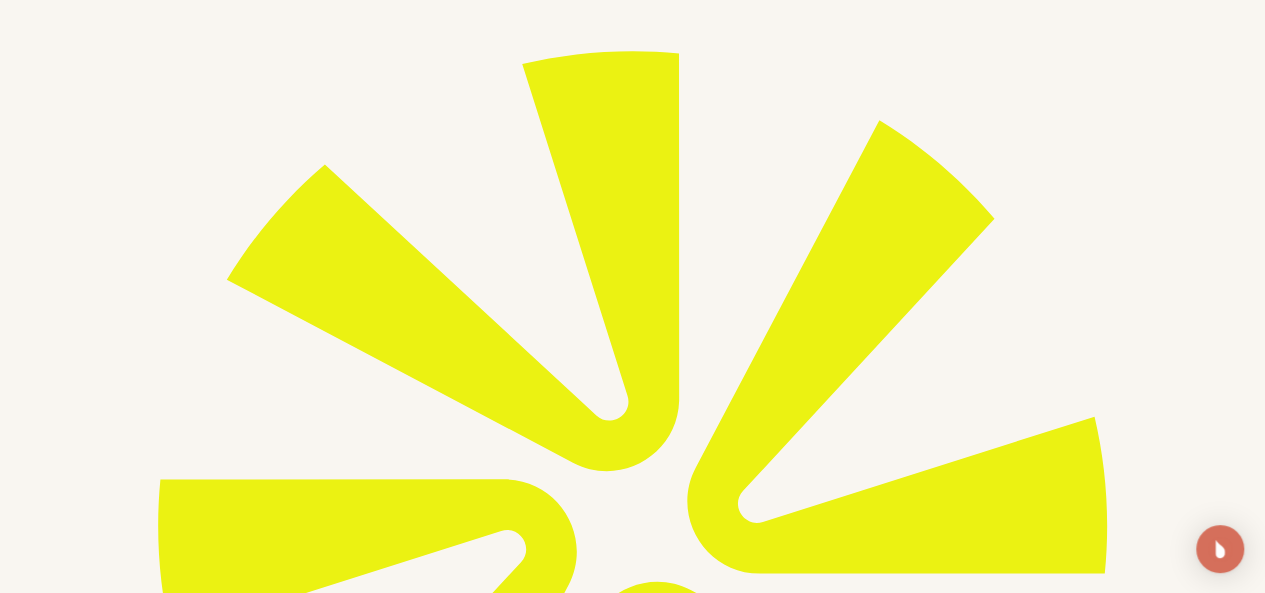 scroll, scrollTop: 0, scrollLeft: 0, axis: both 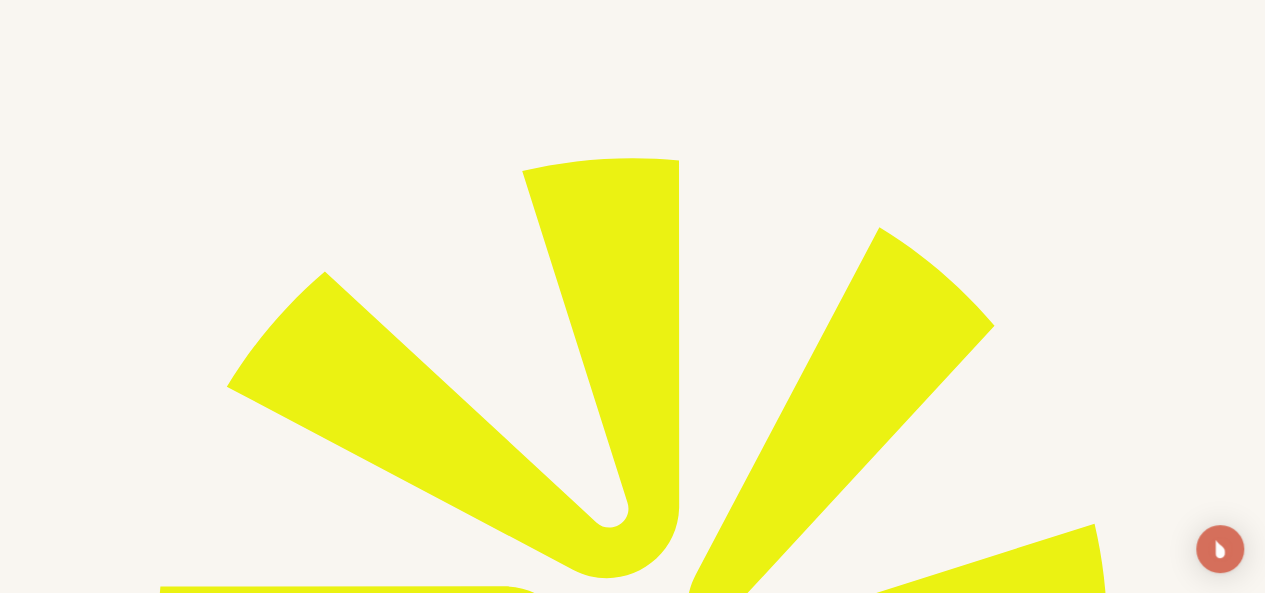 click on "pricing" at bounding box center (370, 1329) 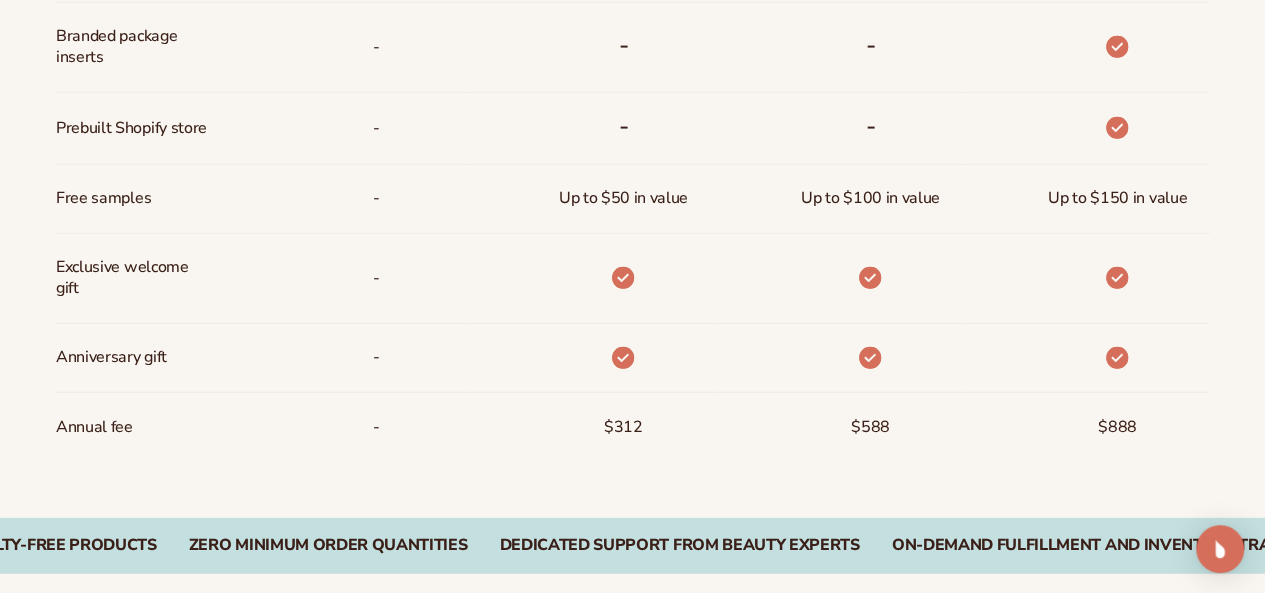 scroll, scrollTop: 2757, scrollLeft: 0, axis: vertical 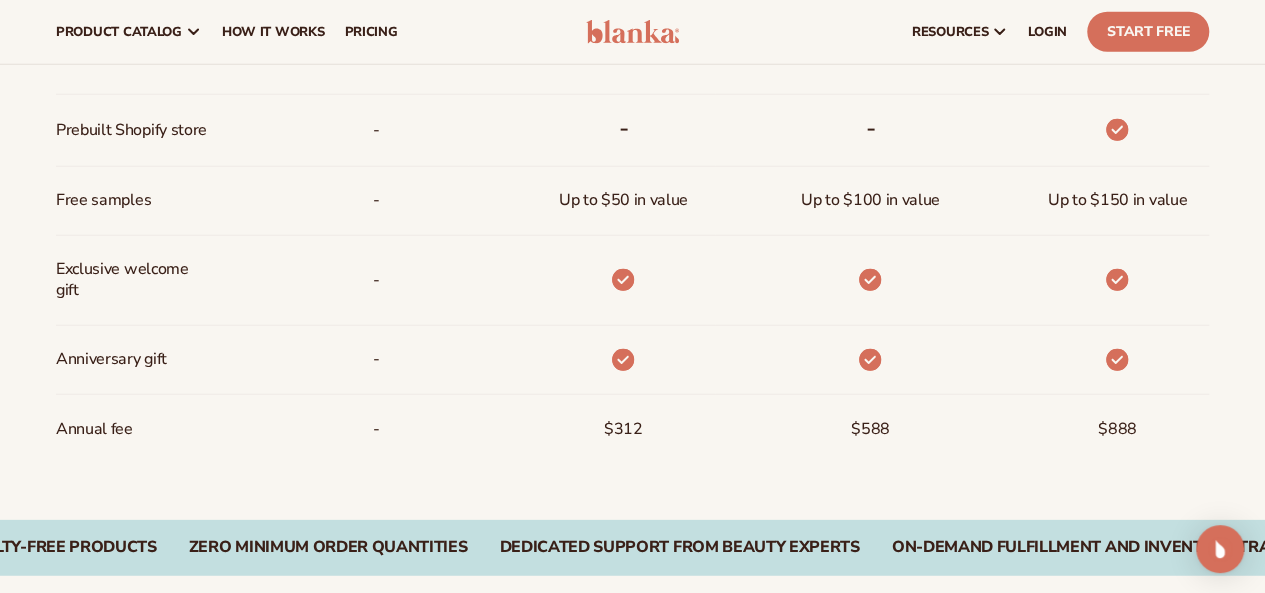 click 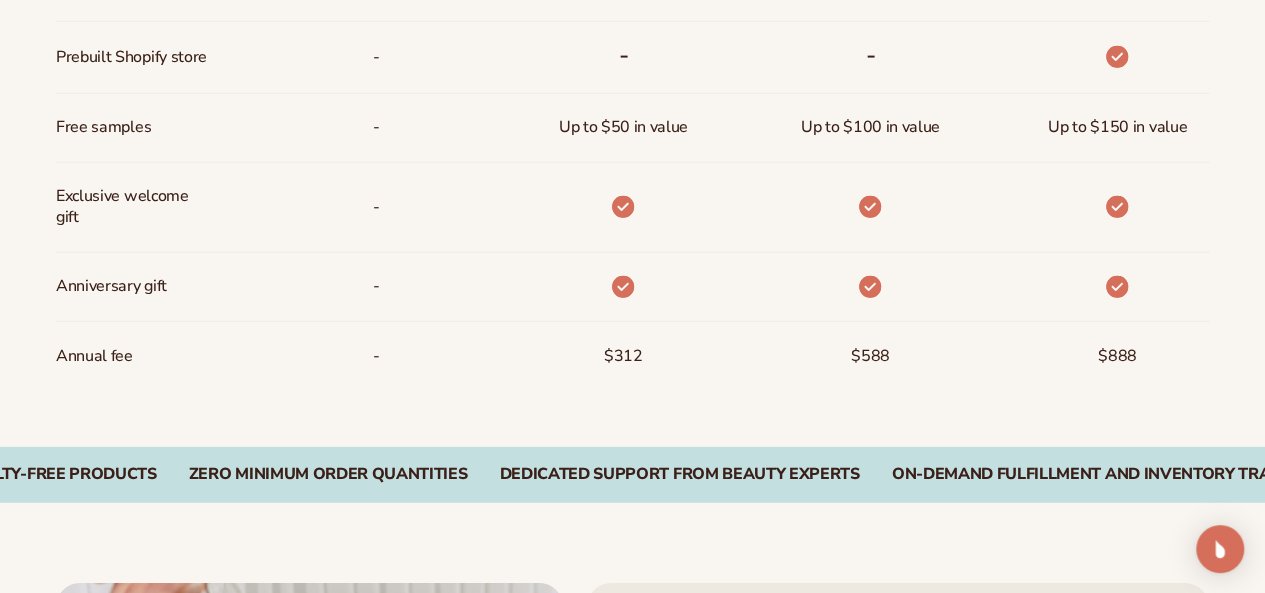 scroll, scrollTop: 2834, scrollLeft: 0, axis: vertical 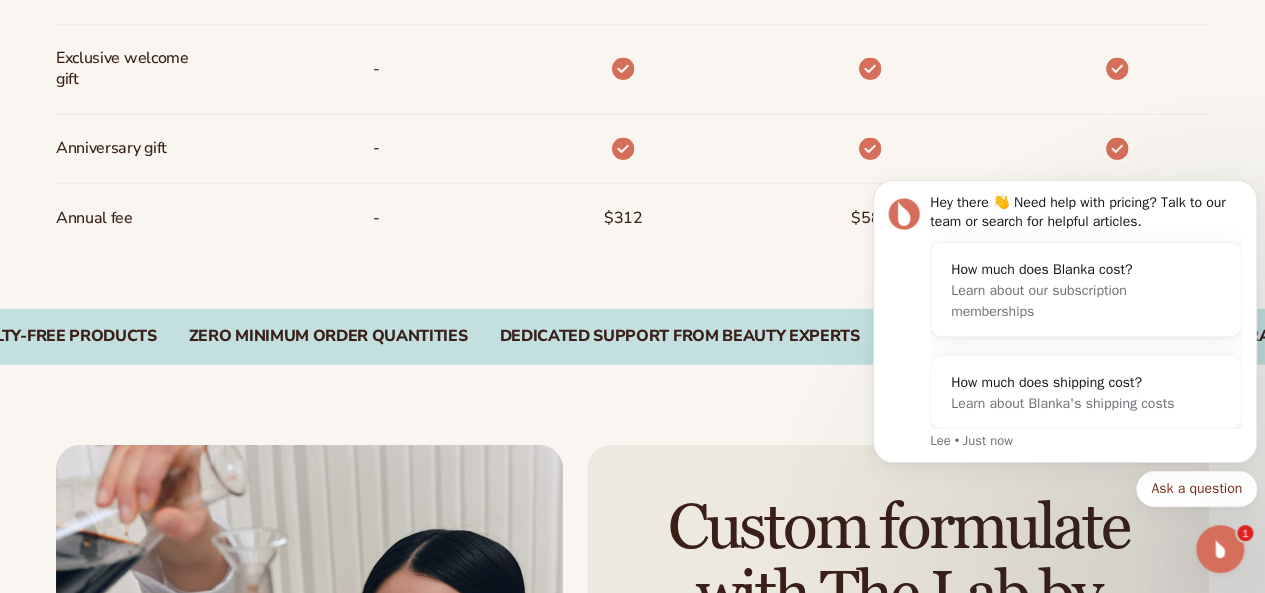 click on "Hey there 👋 Need help with pricing? Talk to our team or search for helpful articles.   How much does Blanka cost? Learn about our subscription memberships   How much does shipping cost? Learn about Blanka's shipping costs Lee • Just now Ask a question" at bounding box center (1065, 327) 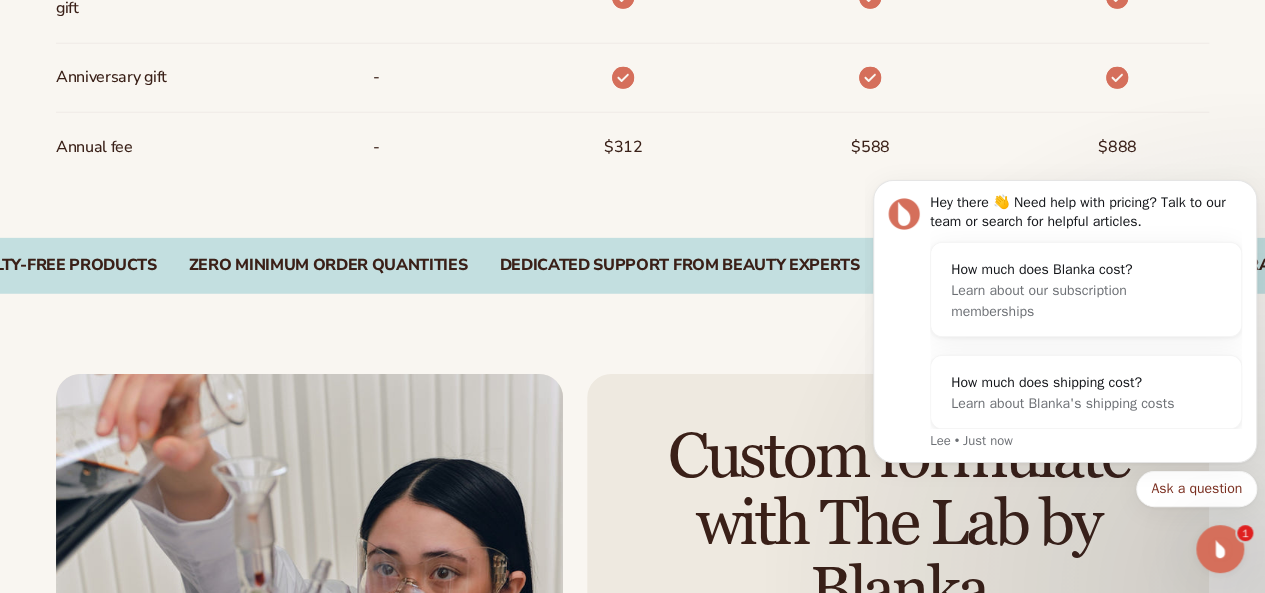 scroll, scrollTop: 3040, scrollLeft: 0, axis: vertical 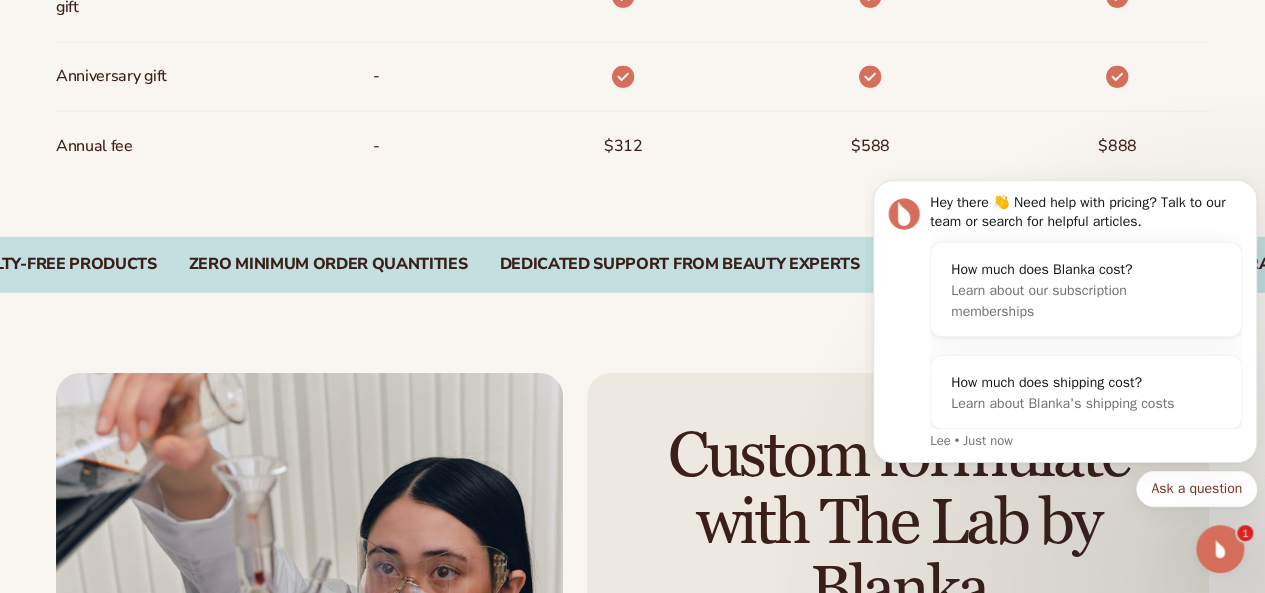 click 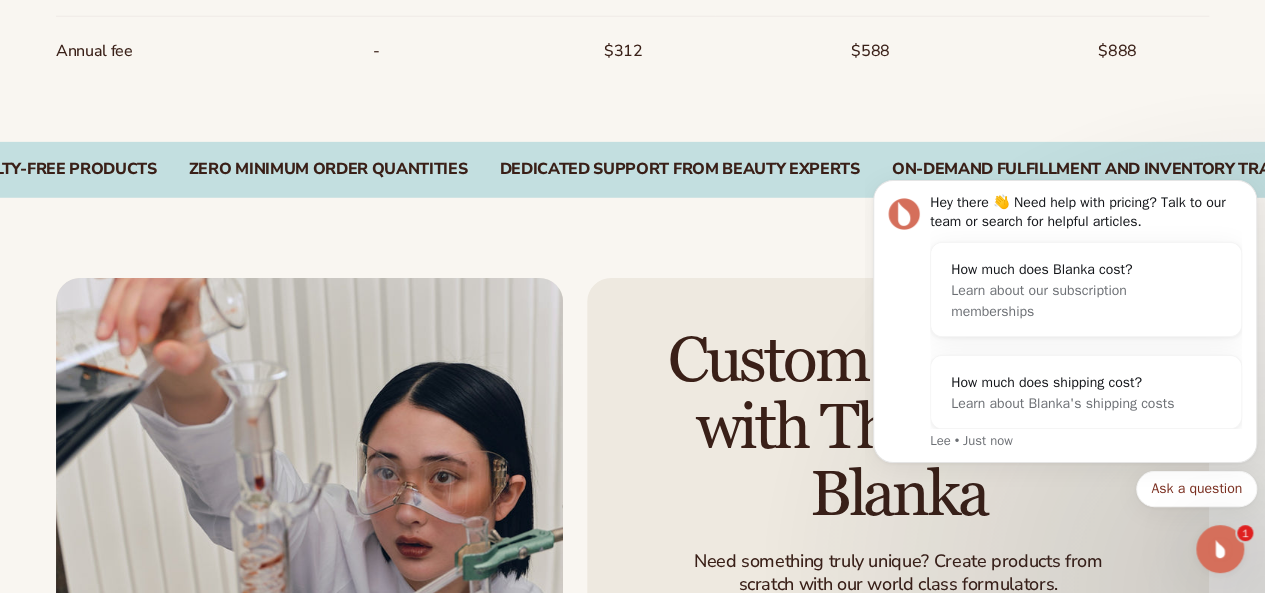scroll, scrollTop: 3136, scrollLeft: 0, axis: vertical 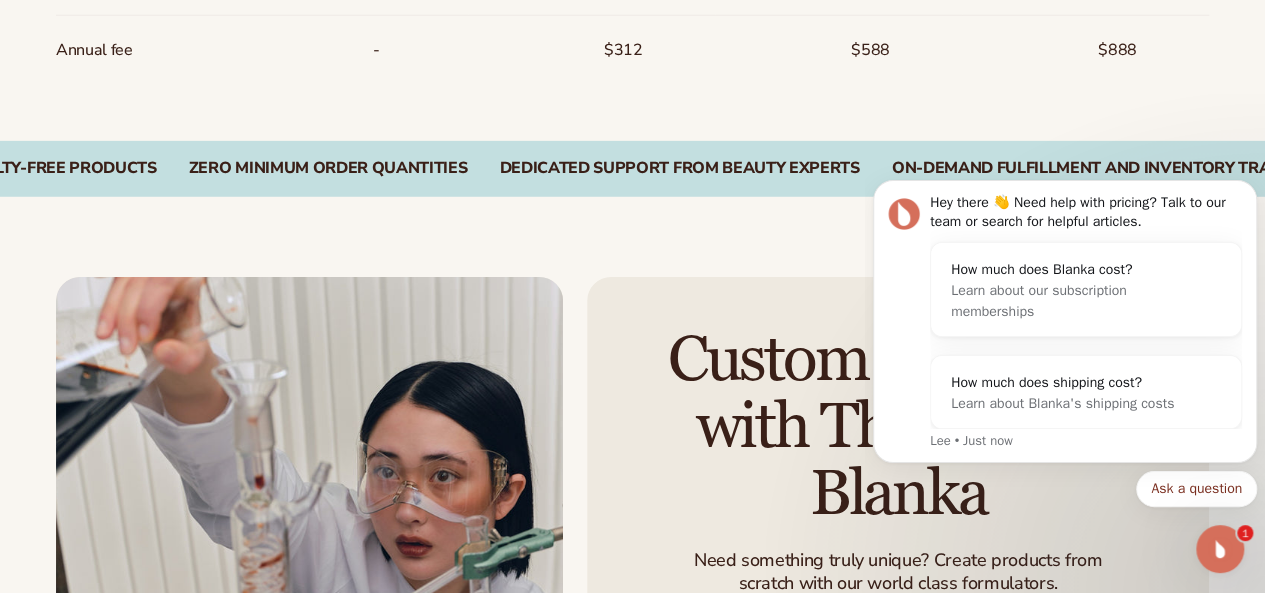 click 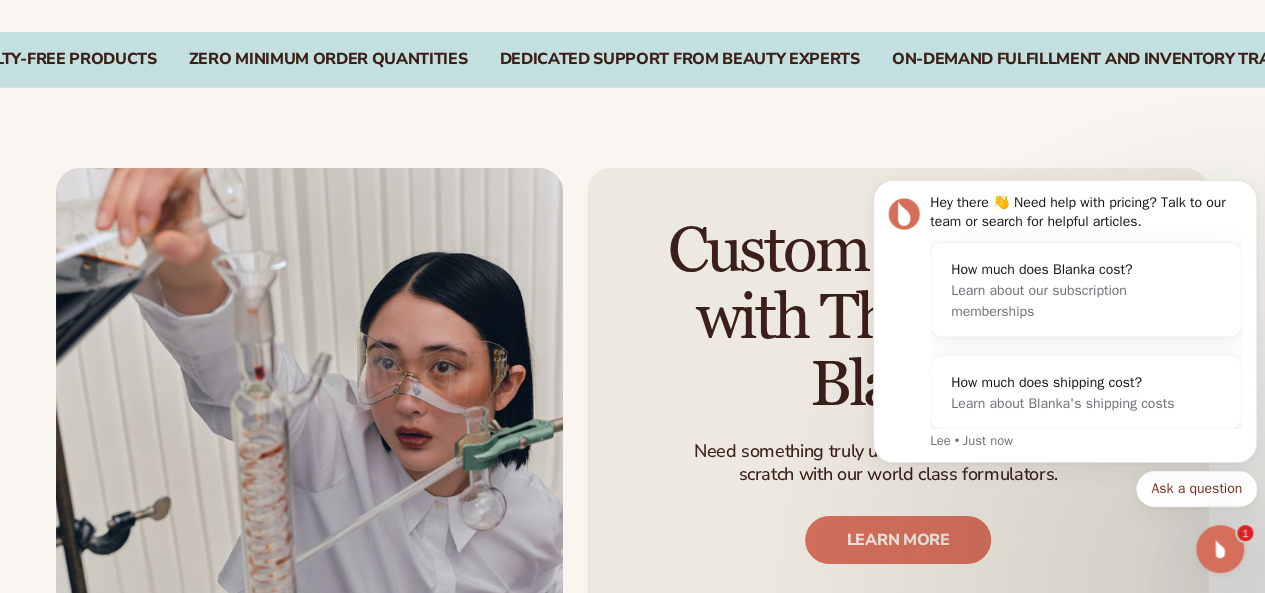 scroll, scrollTop: 3246, scrollLeft: 0, axis: vertical 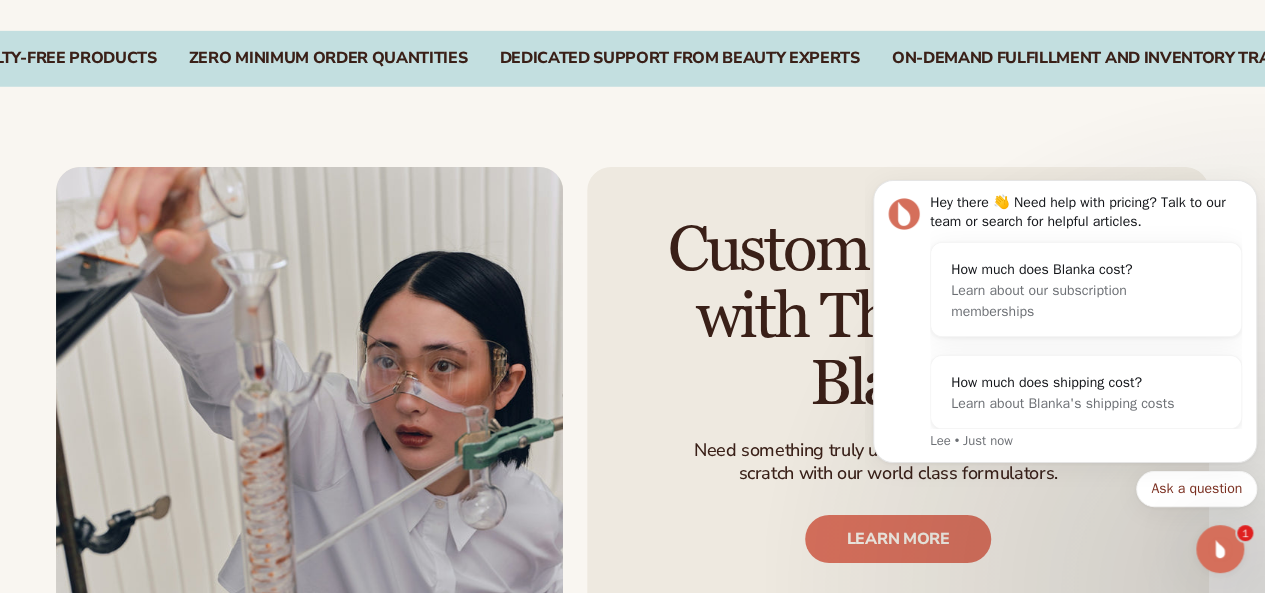 click 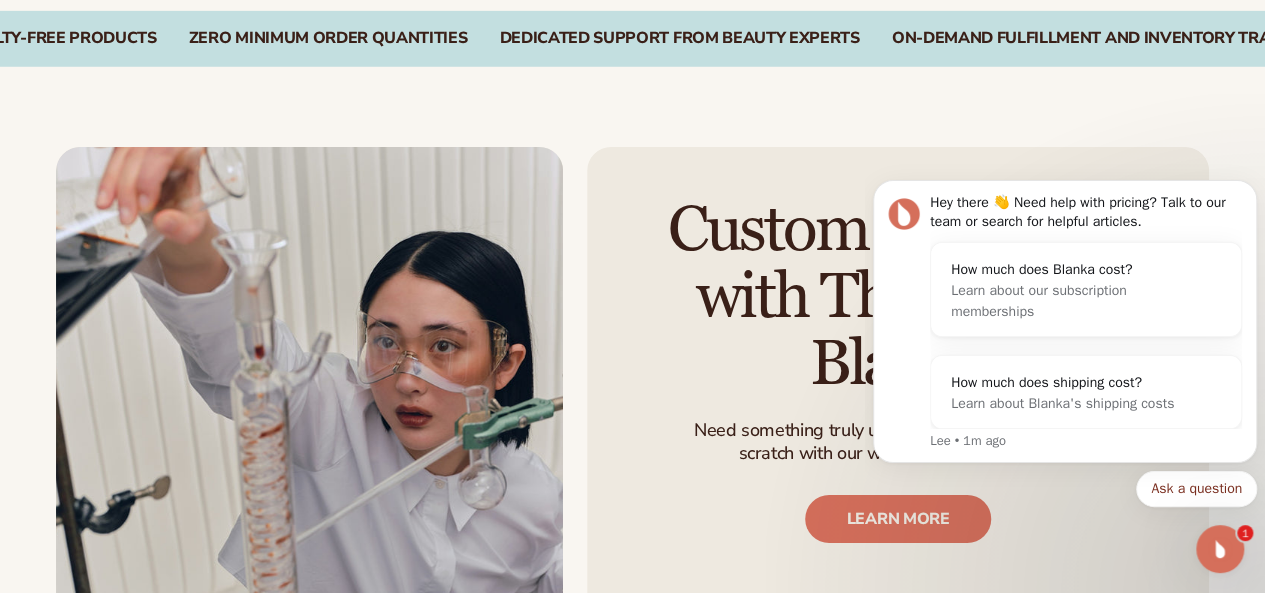 scroll, scrollTop: 3267, scrollLeft: 0, axis: vertical 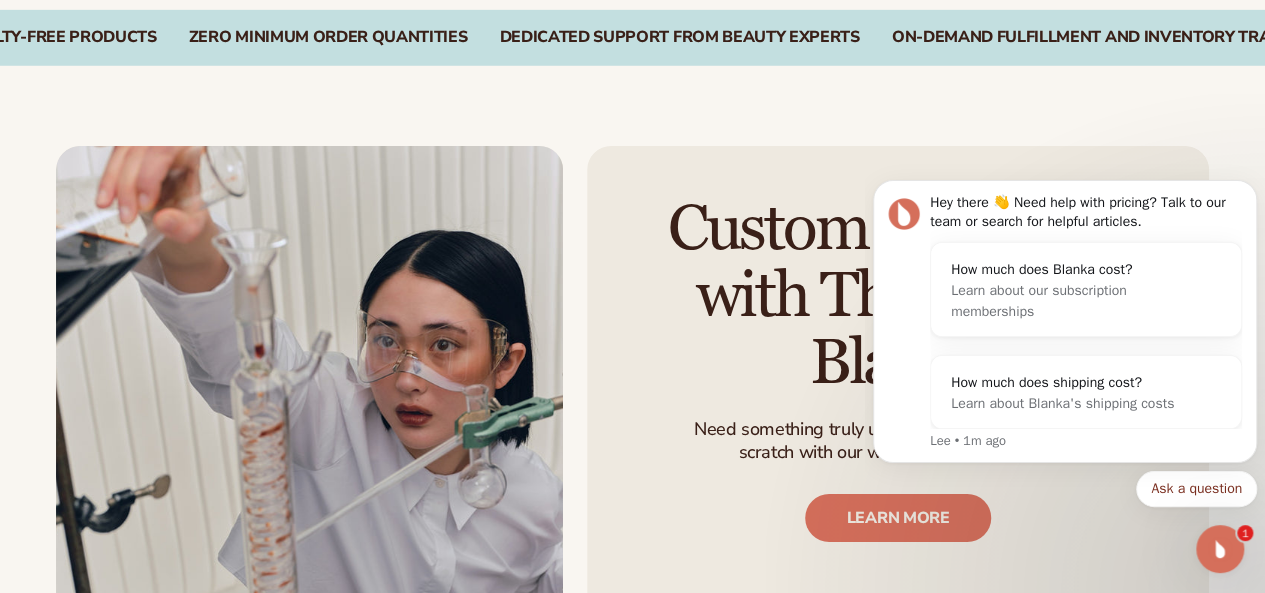 click on "Hey there 👋 Need help with pricing? Talk to our team or search for helpful articles.   How much does Blanka cost? Learn about our subscription memberships   How much does shipping cost? Learn about Blanka's shipping costs Lee • 1m ago Ask a question" 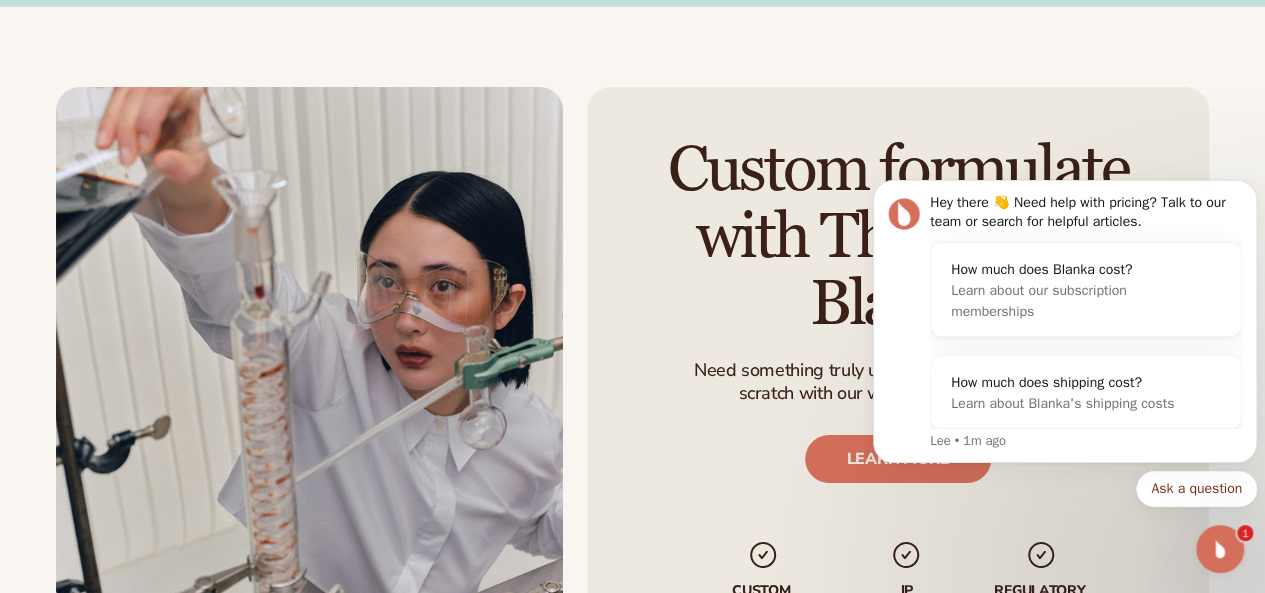 scroll, scrollTop: 3327, scrollLeft: 0, axis: vertical 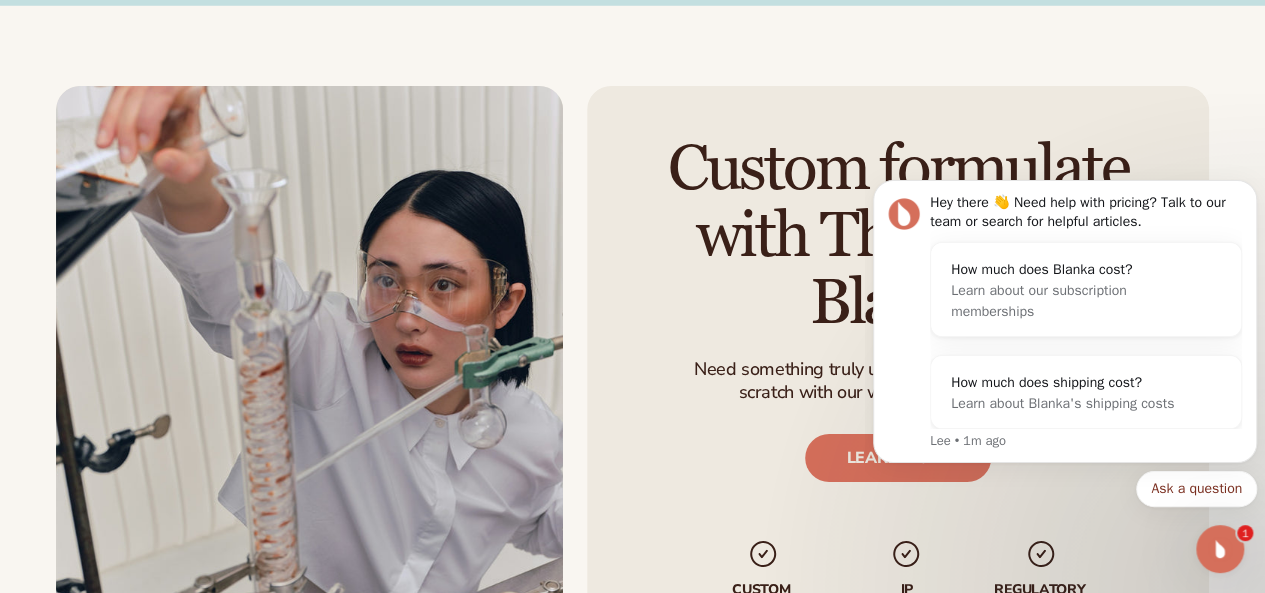 click on "Hey there 👋 Need help with pricing? Talk to our team or search for helpful articles.   How much does Blanka cost? Learn about our subscription memberships   How much does shipping cost? Learn about Blanka's shipping costs Lee • 1m ago Ask a question" at bounding box center (1065, 327) 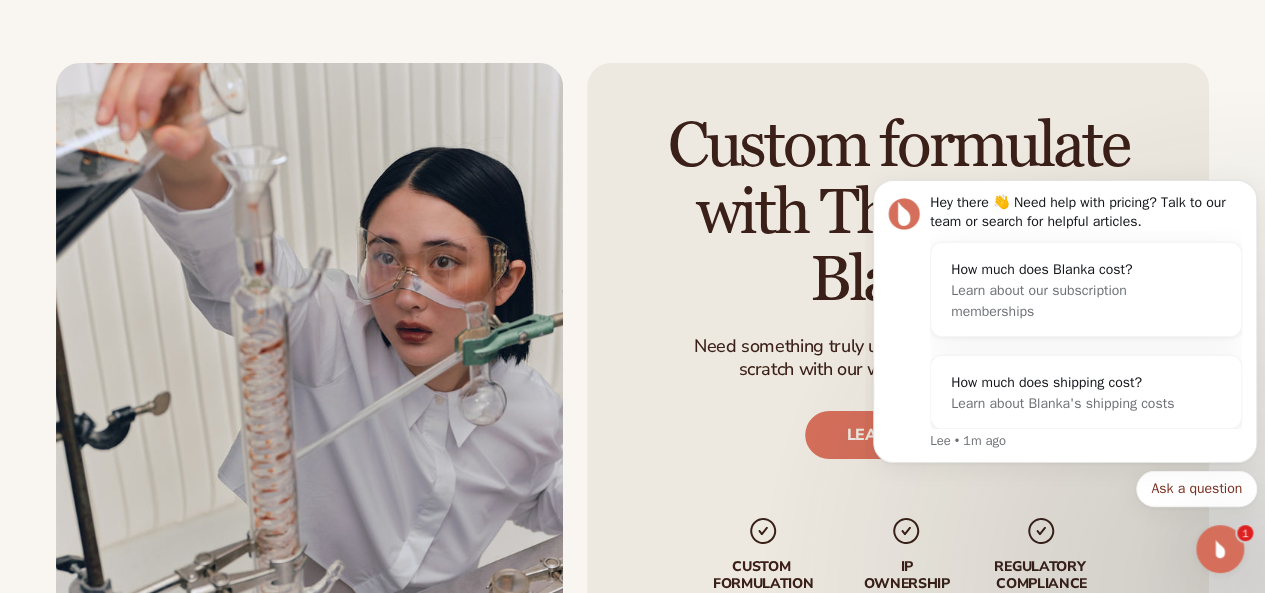 scroll, scrollTop: 3350, scrollLeft: 0, axis: vertical 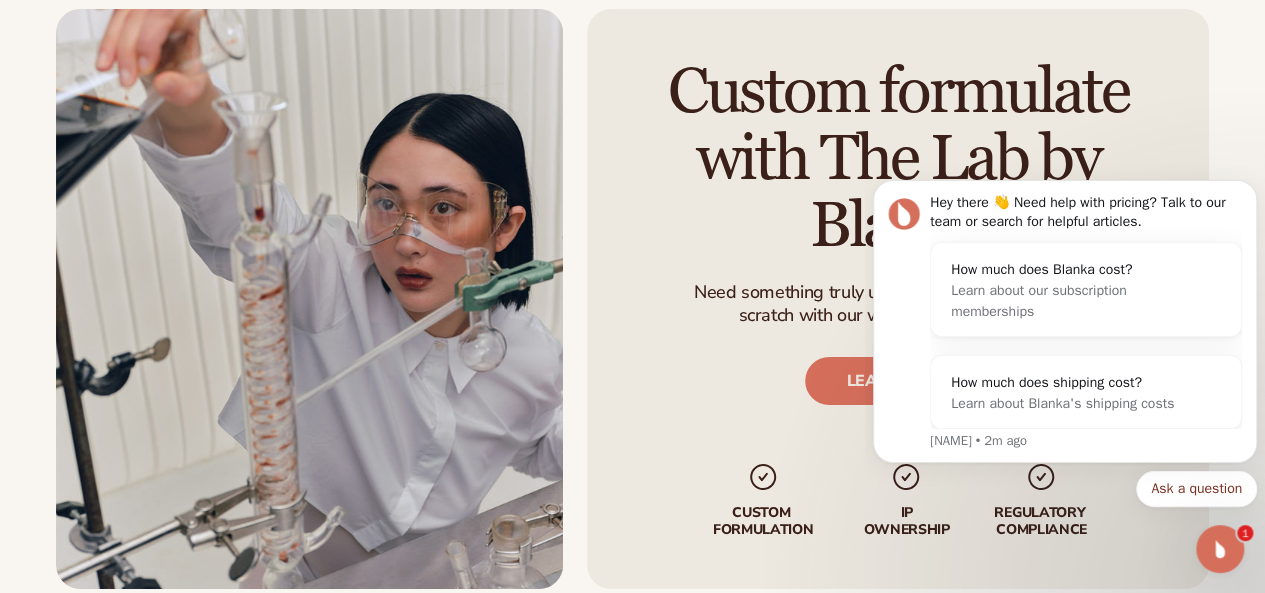 click 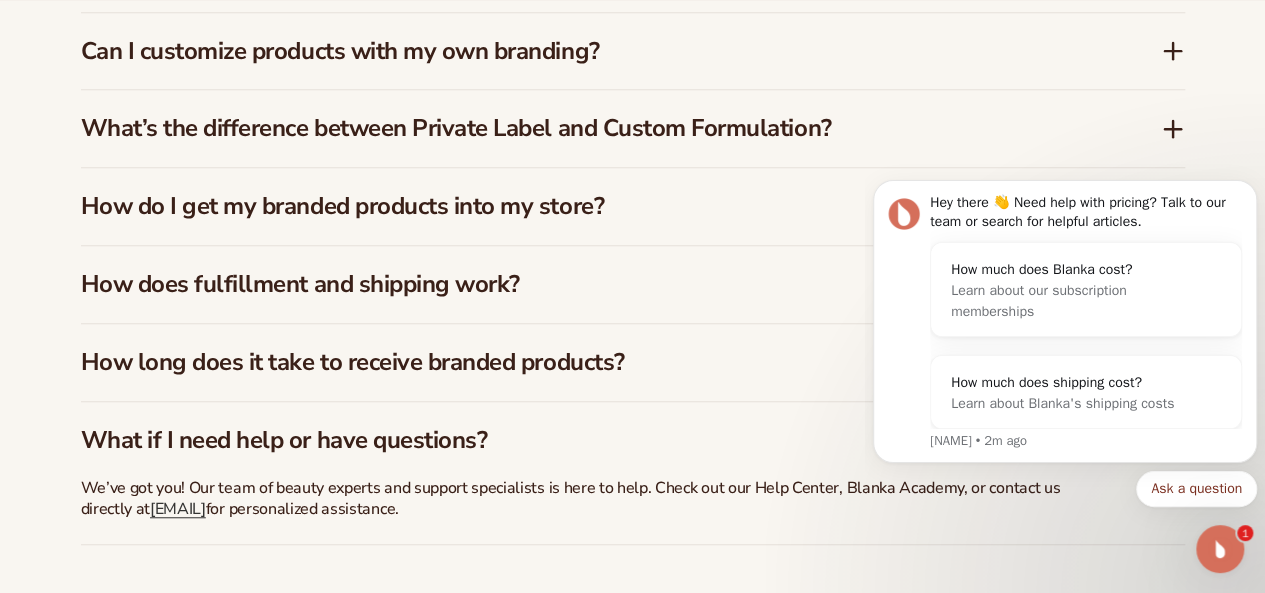 scroll, scrollTop: 4316, scrollLeft: 0, axis: vertical 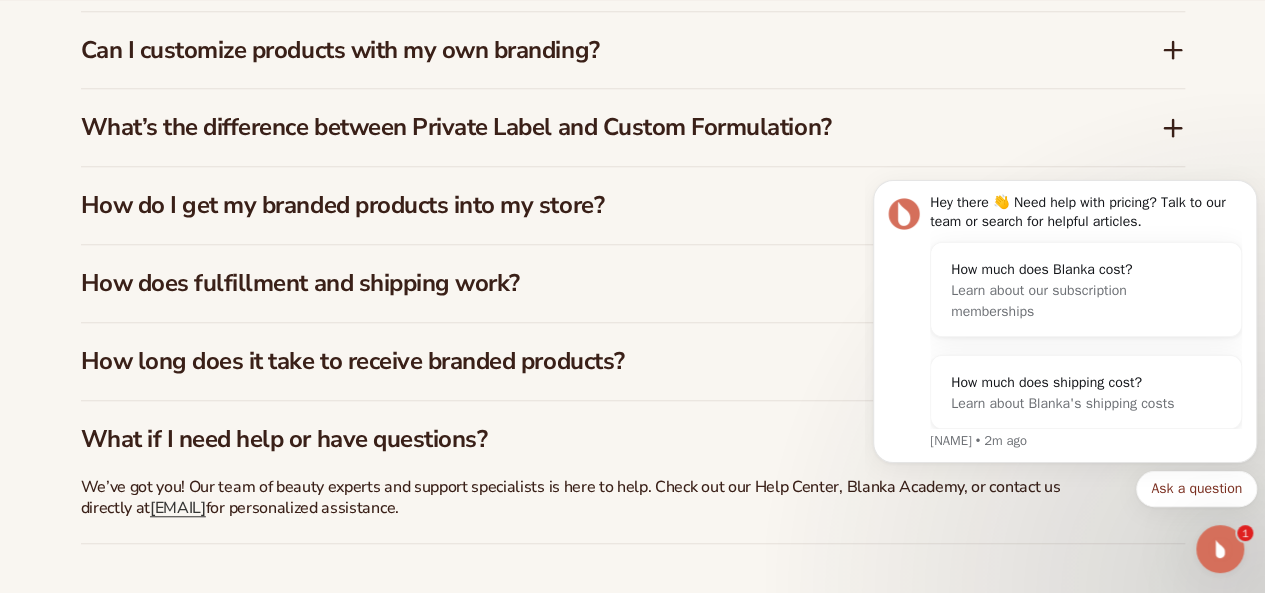 click on "Hey there 👋 Need help with pricing? Talk to our team or search for helpful articles.   How much does Blanka cost? Learn about our subscription memberships   How much does shipping cost? Learn about Blanka's shipping costs Lee • 2m ago Ask a question" 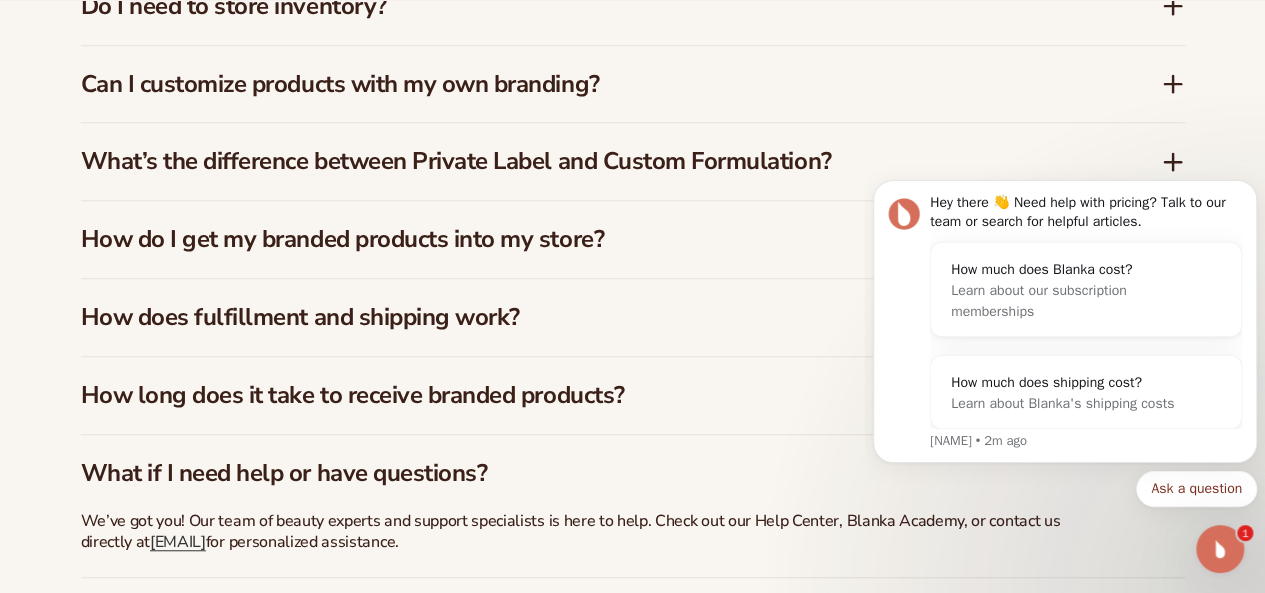 scroll, scrollTop: 4292, scrollLeft: 0, axis: vertical 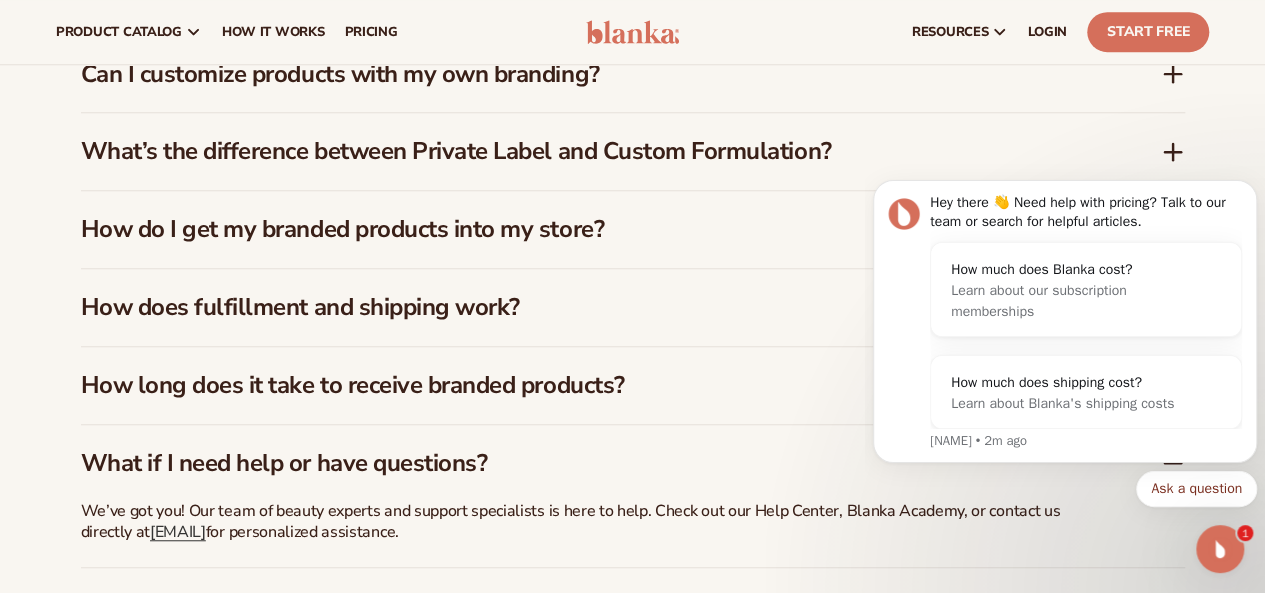 click on "Marketing services" at bounding box center (994, 1814) 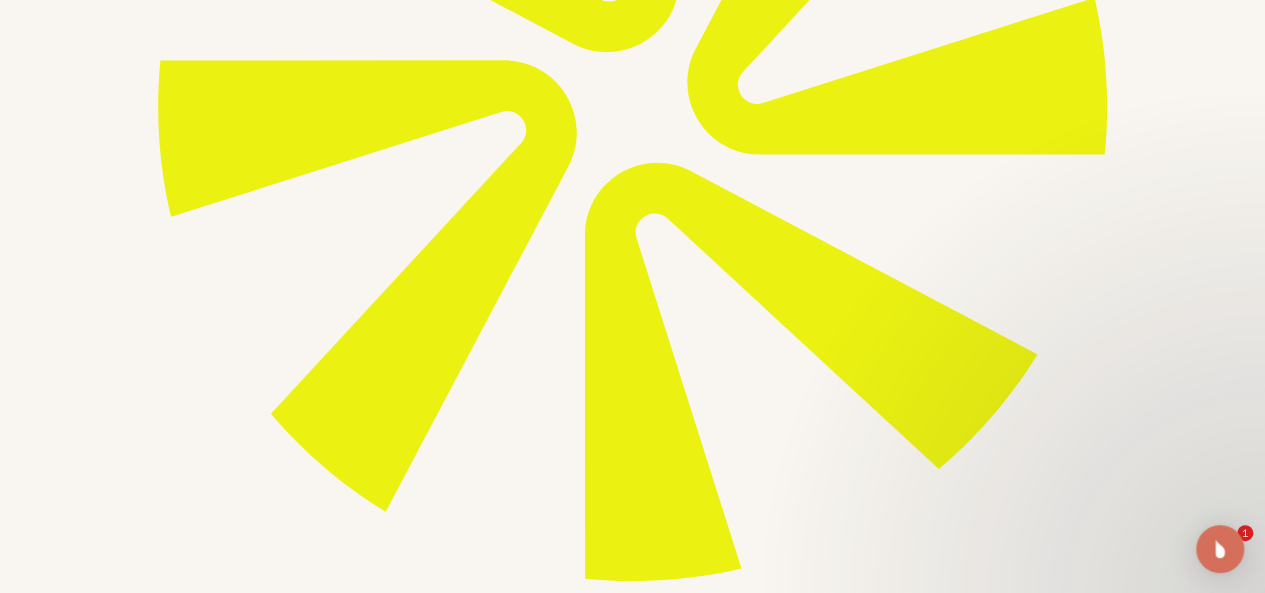 scroll, scrollTop: 590, scrollLeft: 0, axis: vertical 